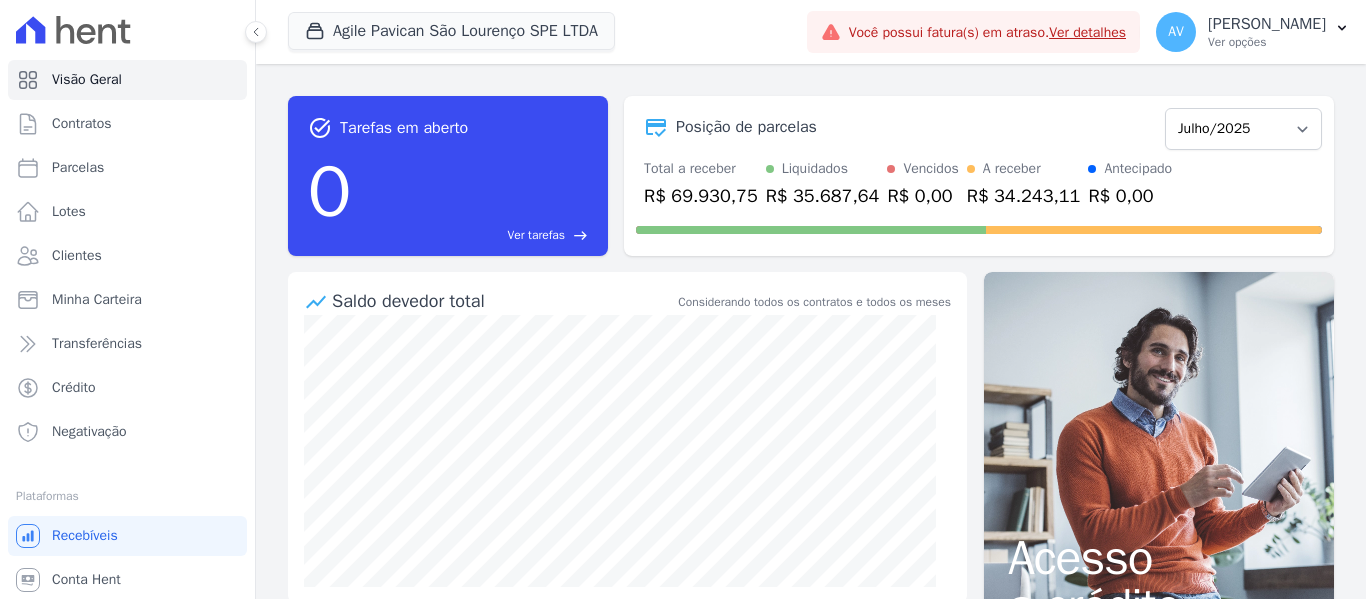 scroll, scrollTop: 0, scrollLeft: 0, axis: both 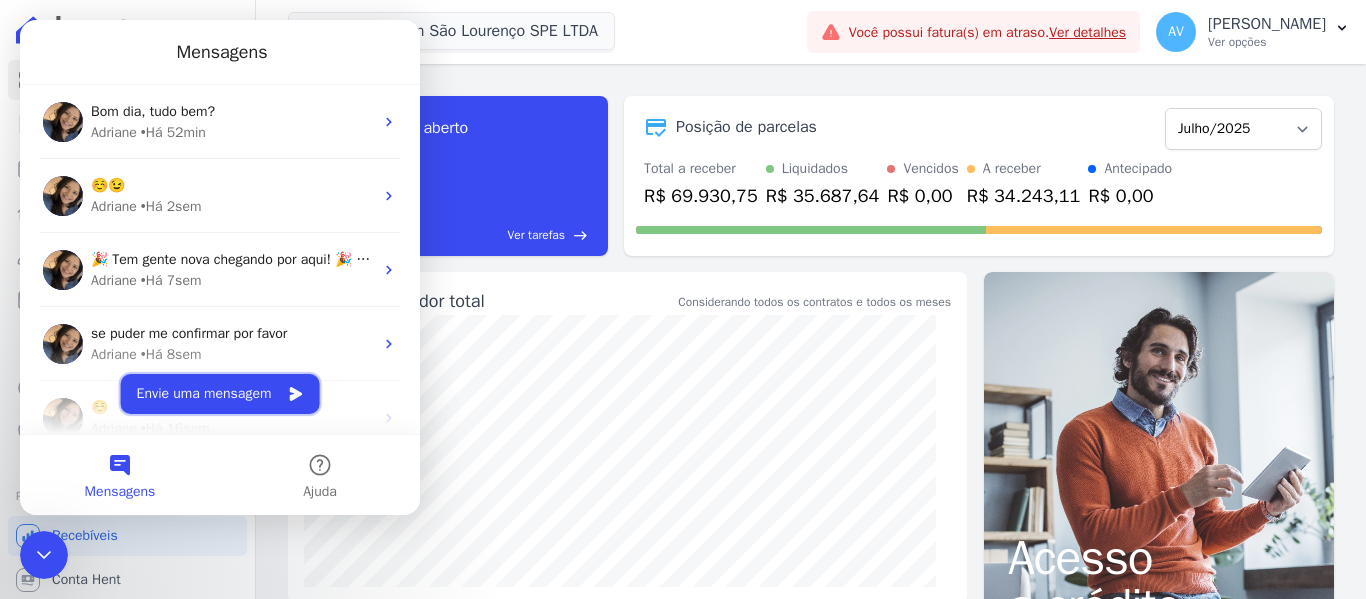 click on "Envie uma mensagem" at bounding box center [220, 394] 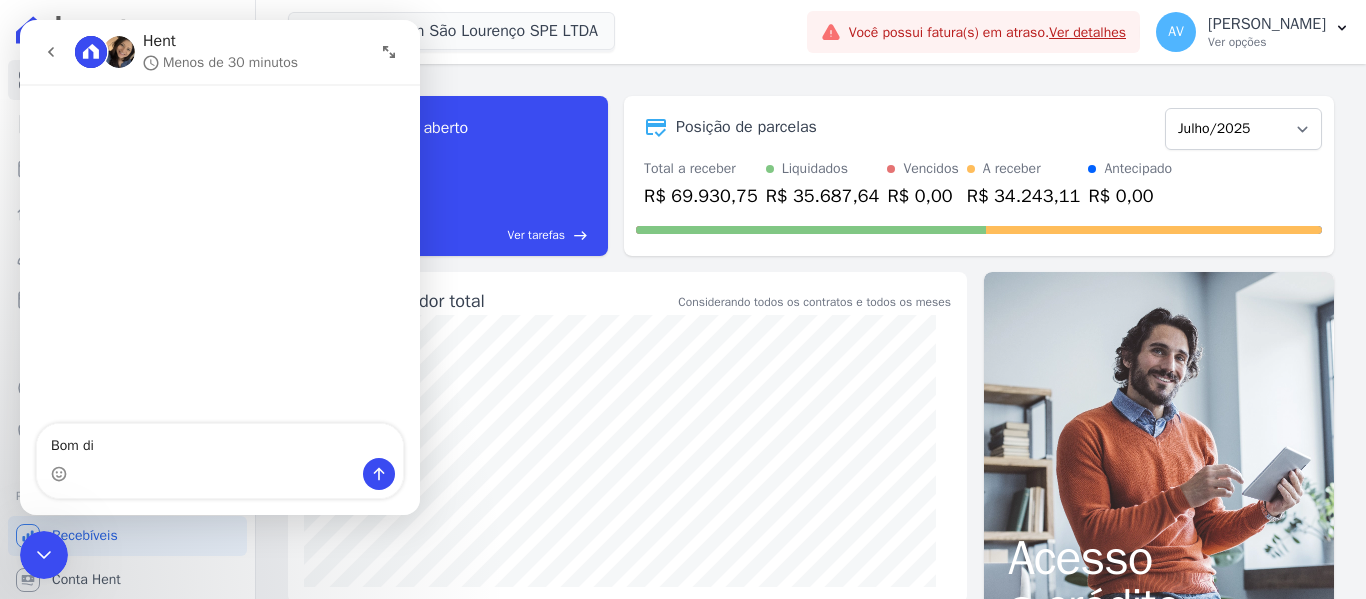 type on "Bom dia" 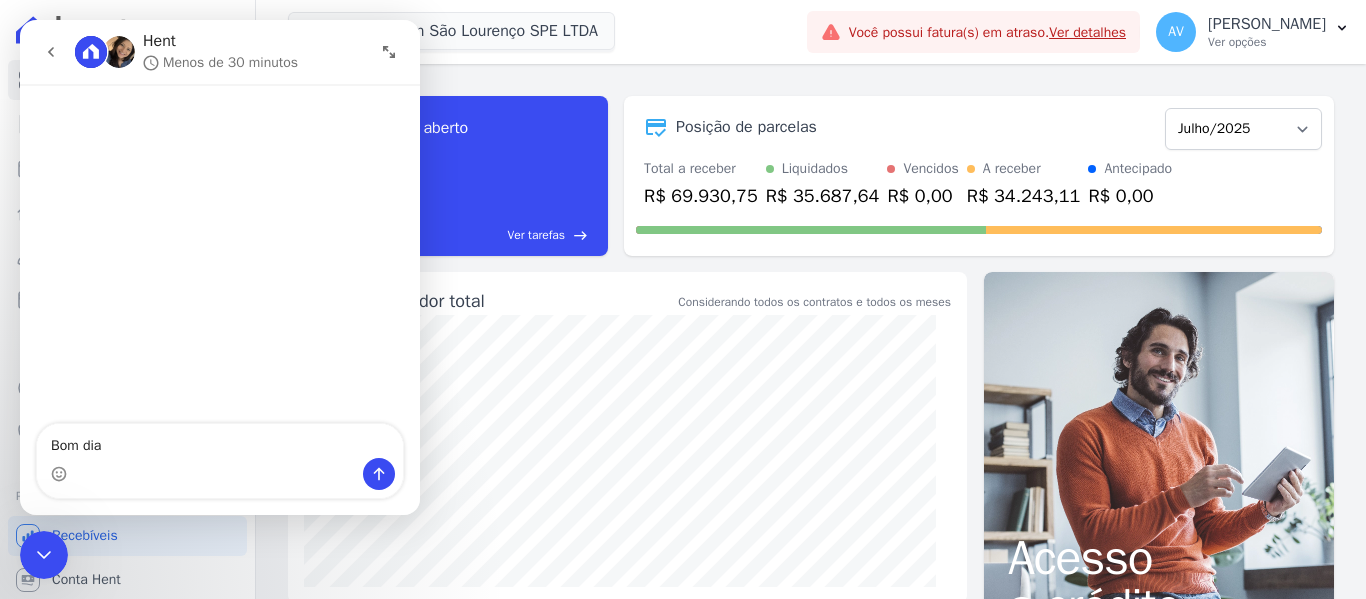 type 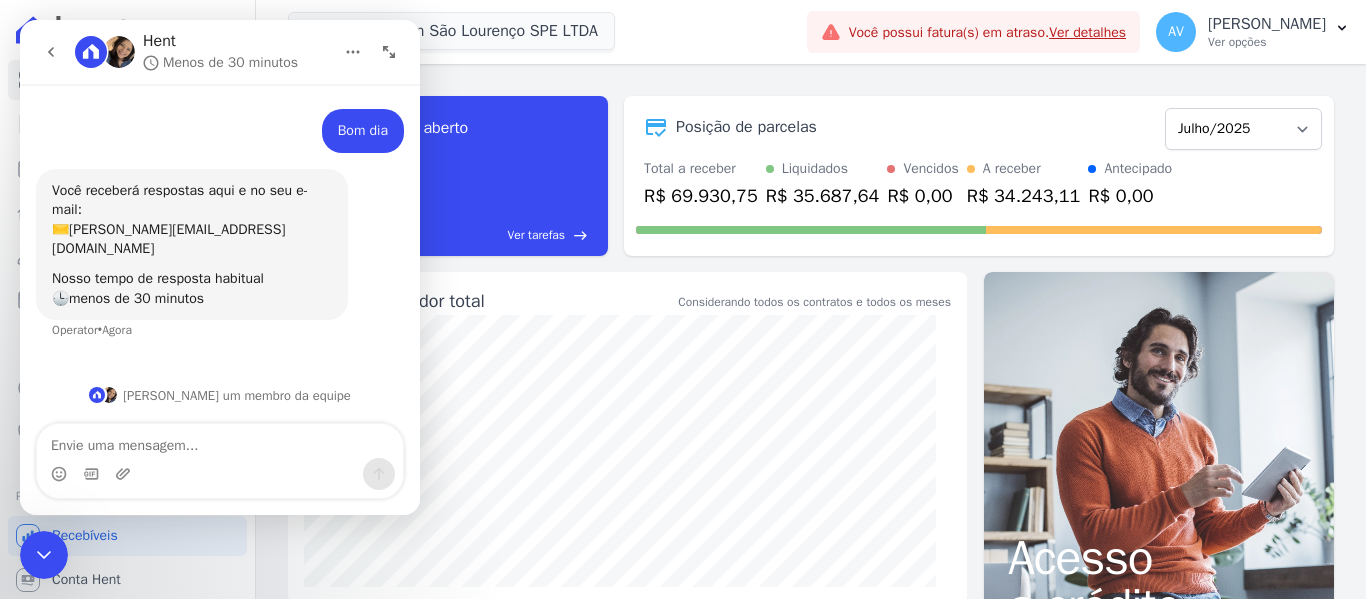 click at bounding box center [44, 555] 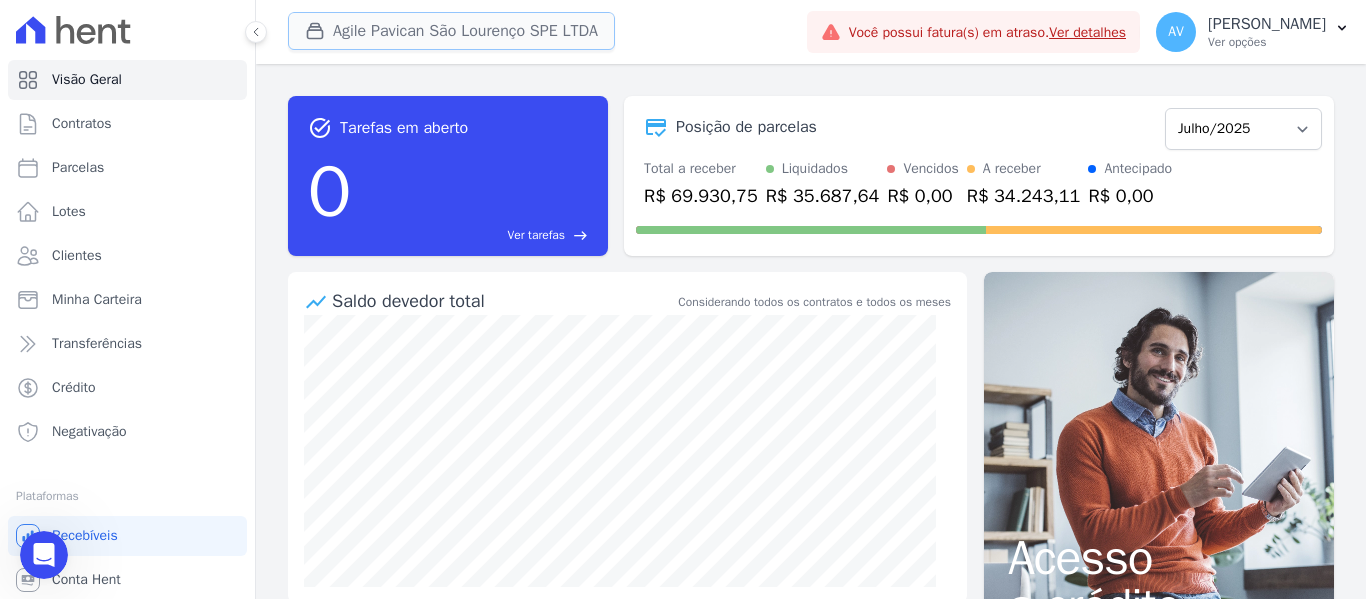 click on "Agile Pavican São Lourenço SPE LTDA" at bounding box center [451, 31] 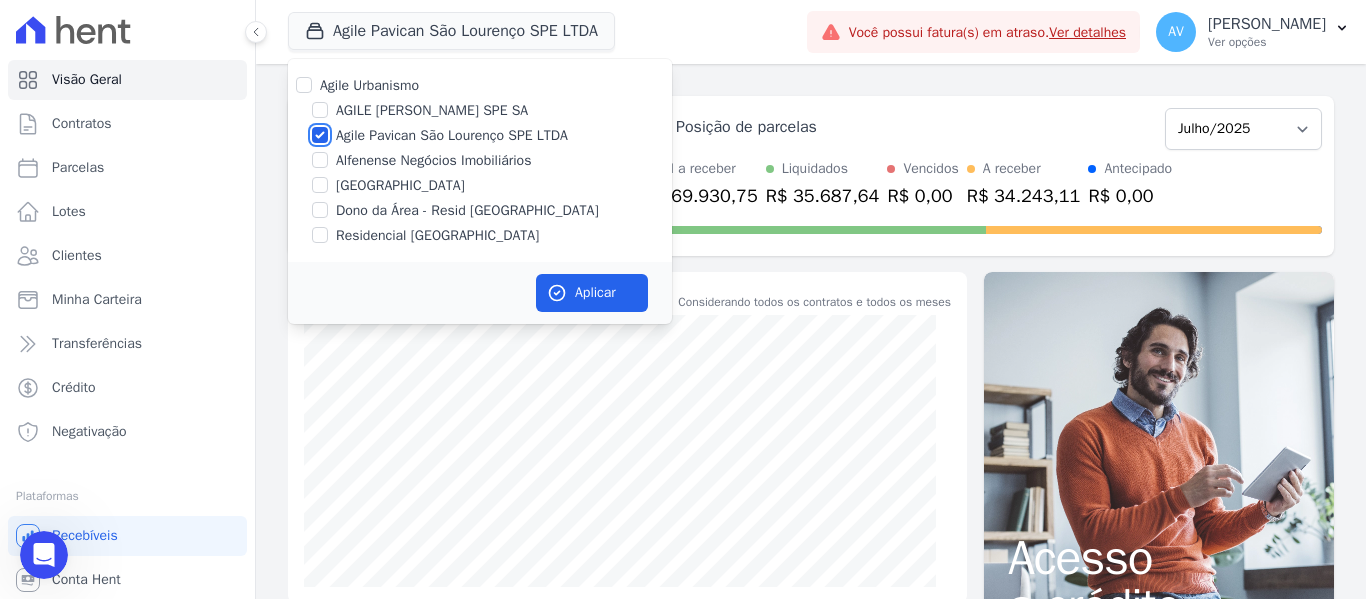 click on "Agile Pavican São Lourenço SPE LTDA" at bounding box center (320, 135) 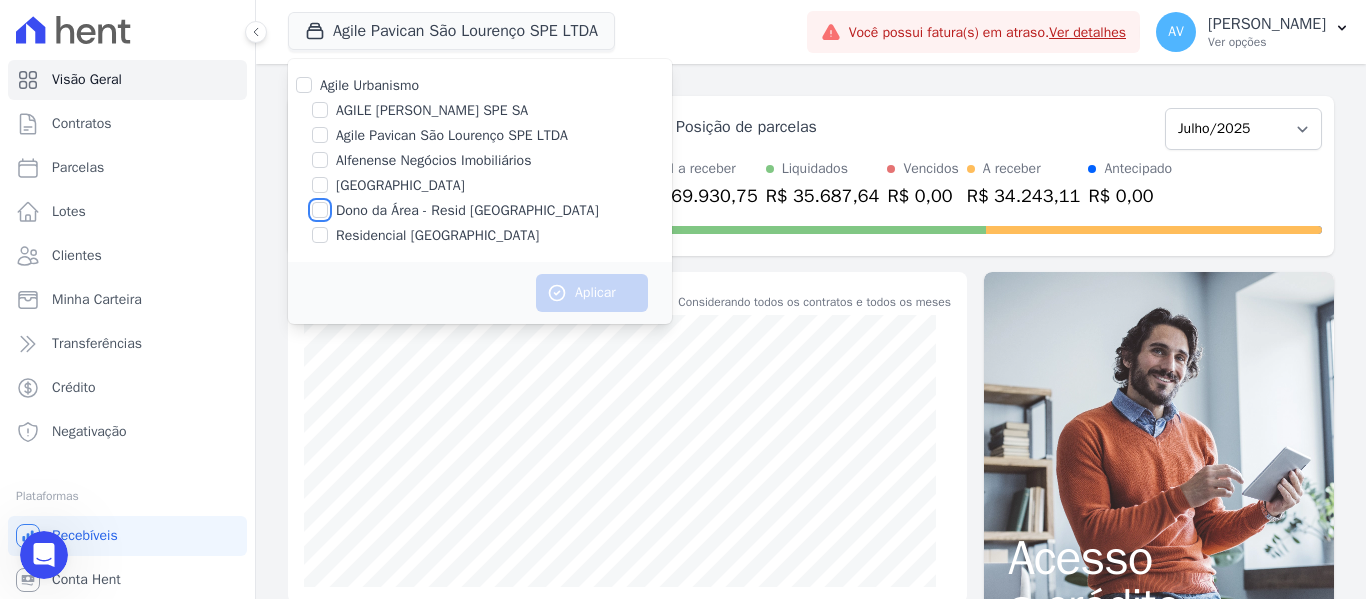 click on "Dono da Área - Resid [GEOGRAPHIC_DATA]" at bounding box center (320, 210) 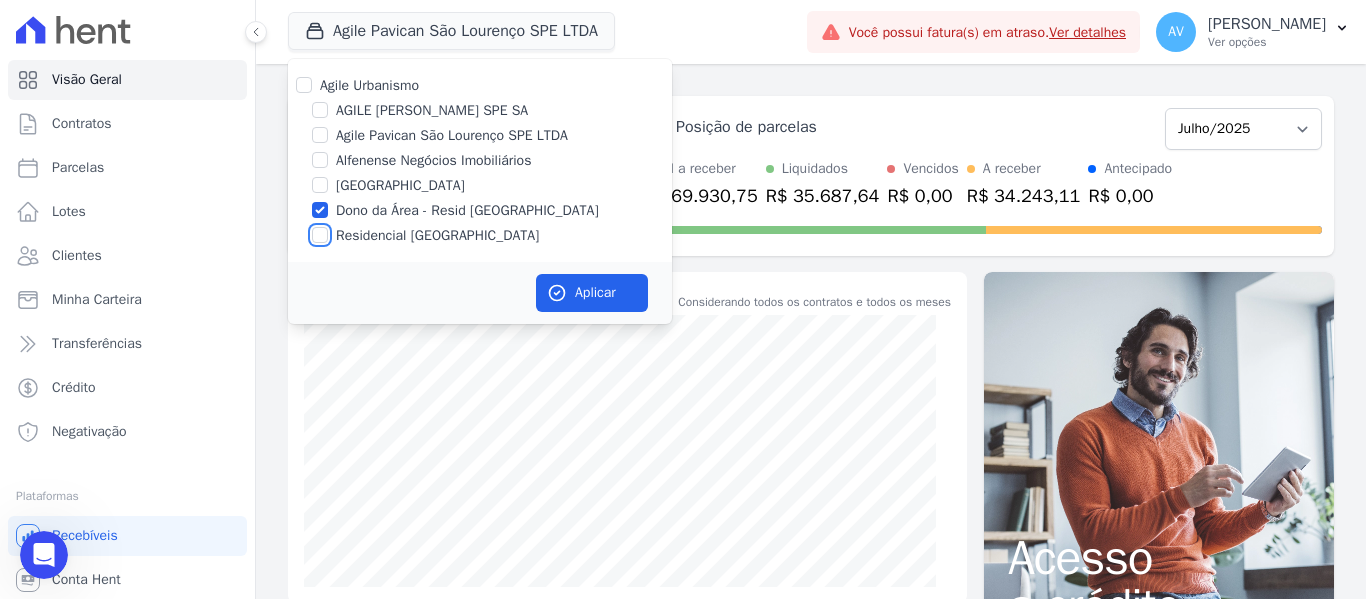 click on "Residencial [GEOGRAPHIC_DATA]" at bounding box center (320, 235) 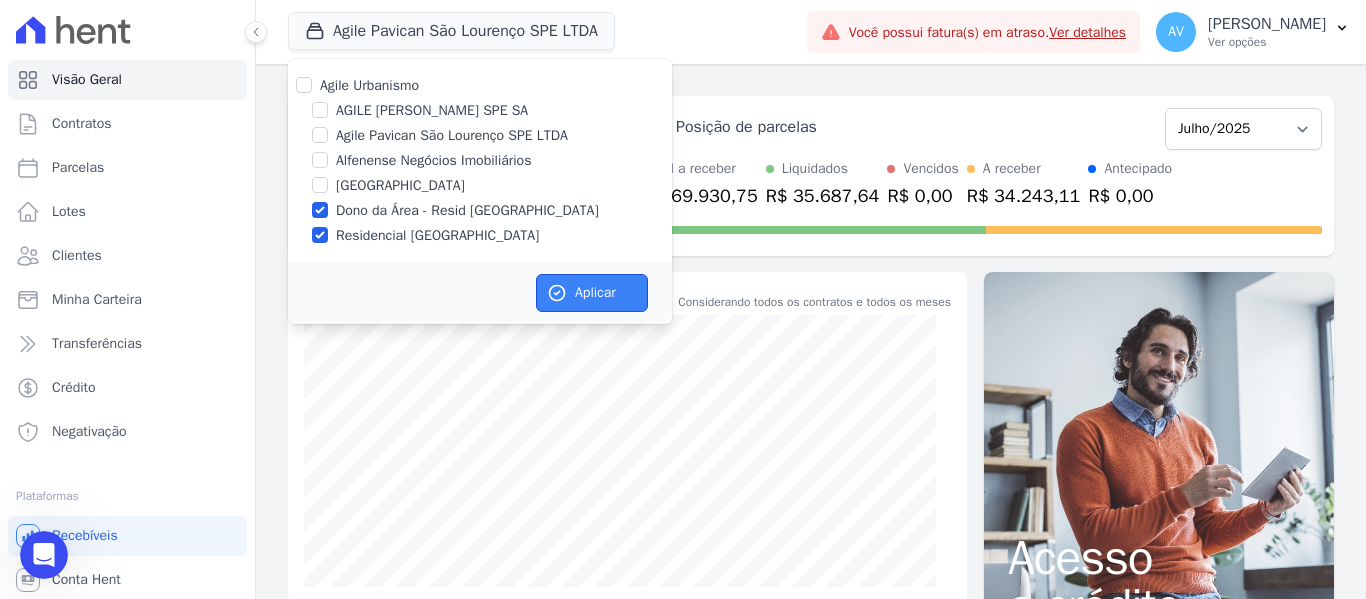 click on "Aplicar" at bounding box center (592, 293) 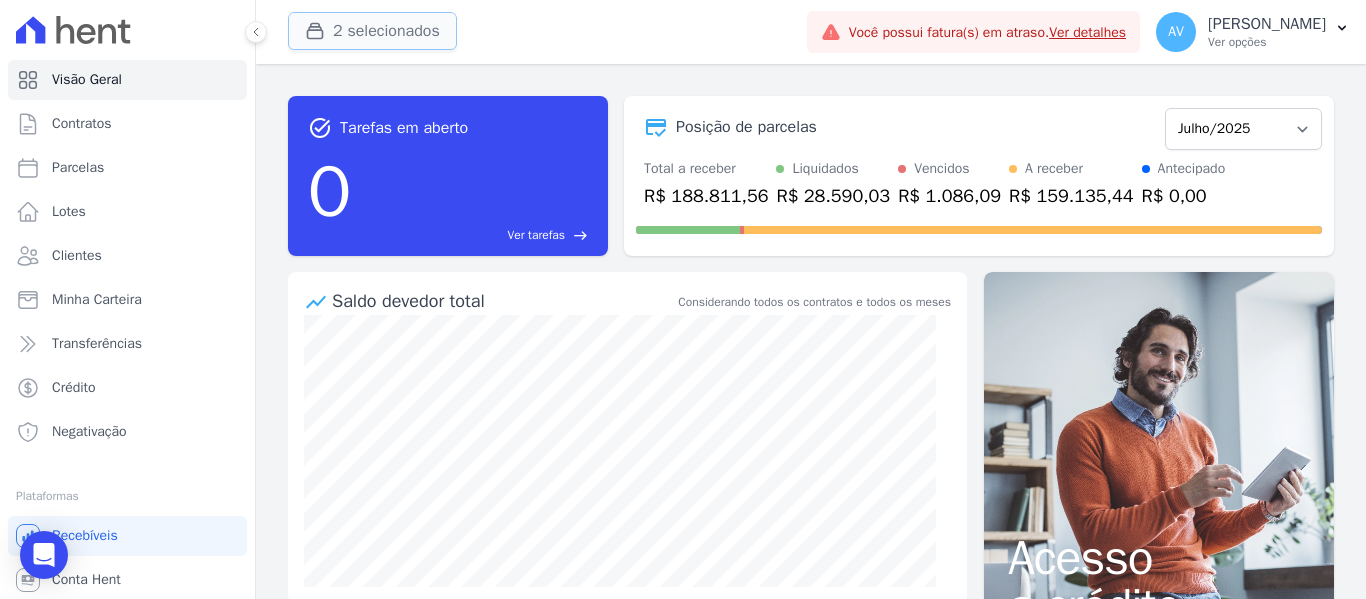 click on "2 selecionados" at bounding box center (372, 31) 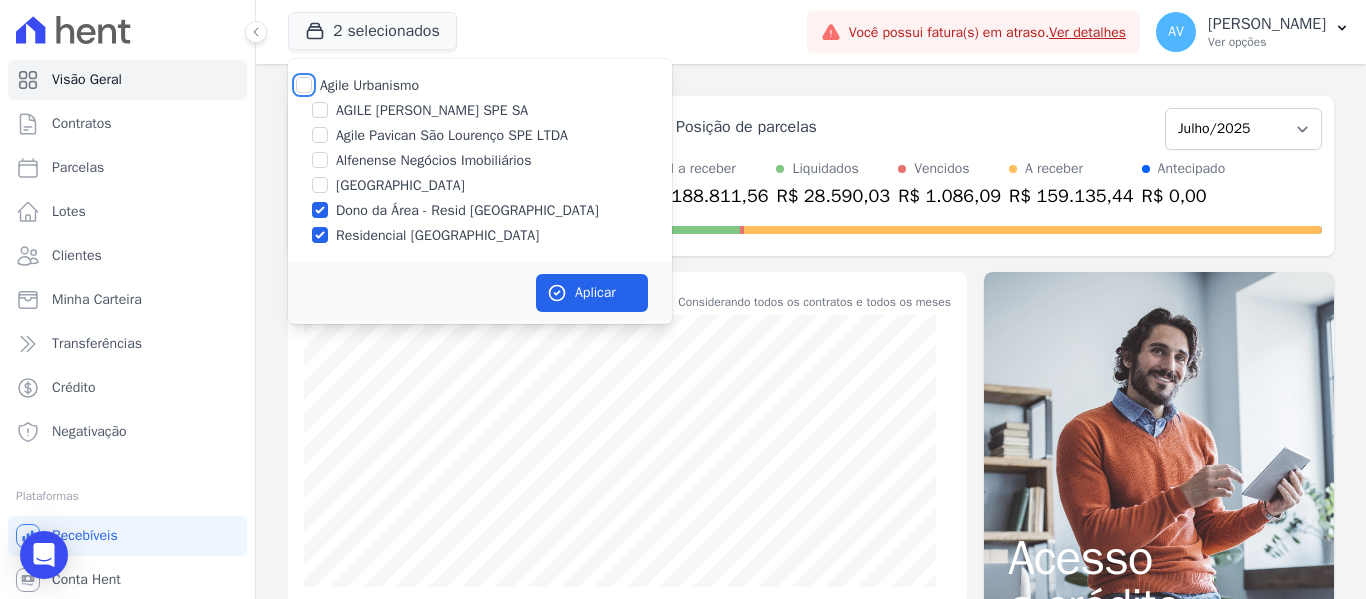 click on "Agile Urbanismo" at bounding box center [304, 85] 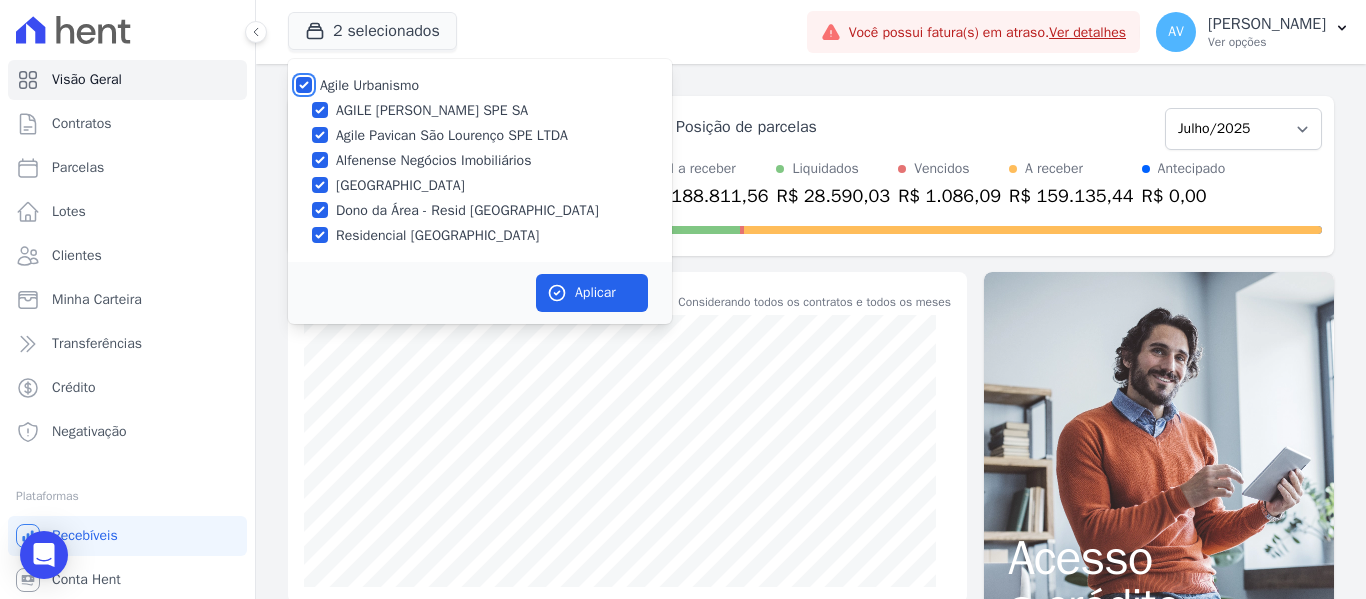checkbox on "true" 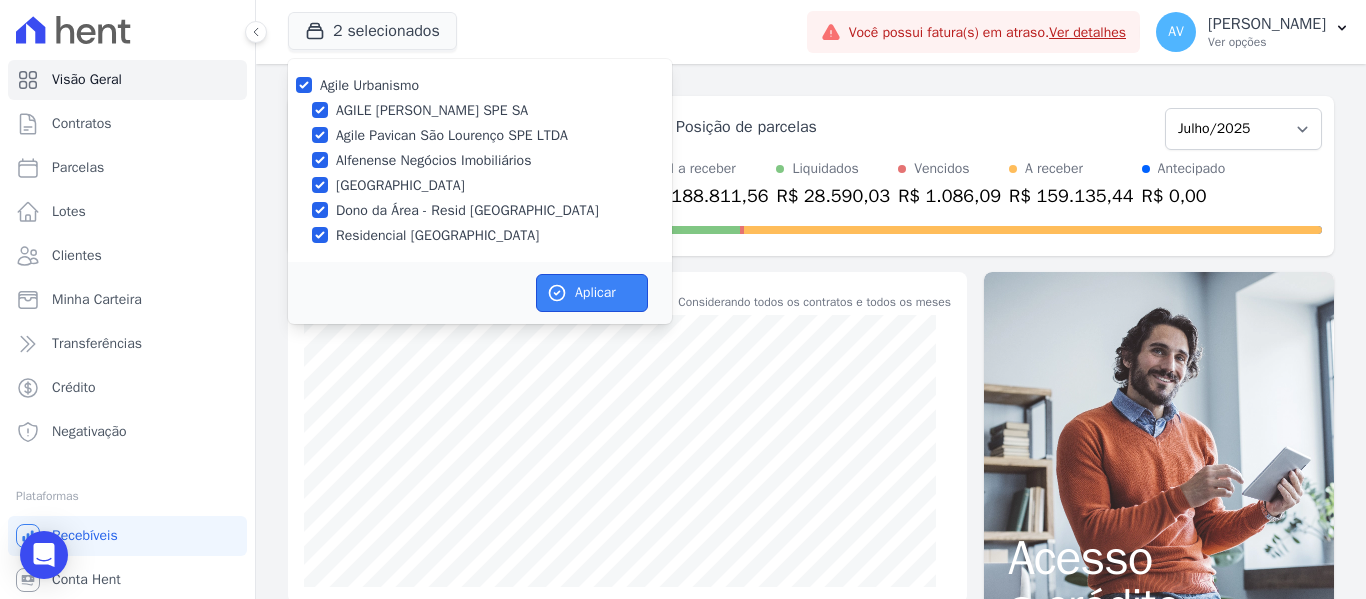 click on "Aplicar" at bounding box center [592, 293] 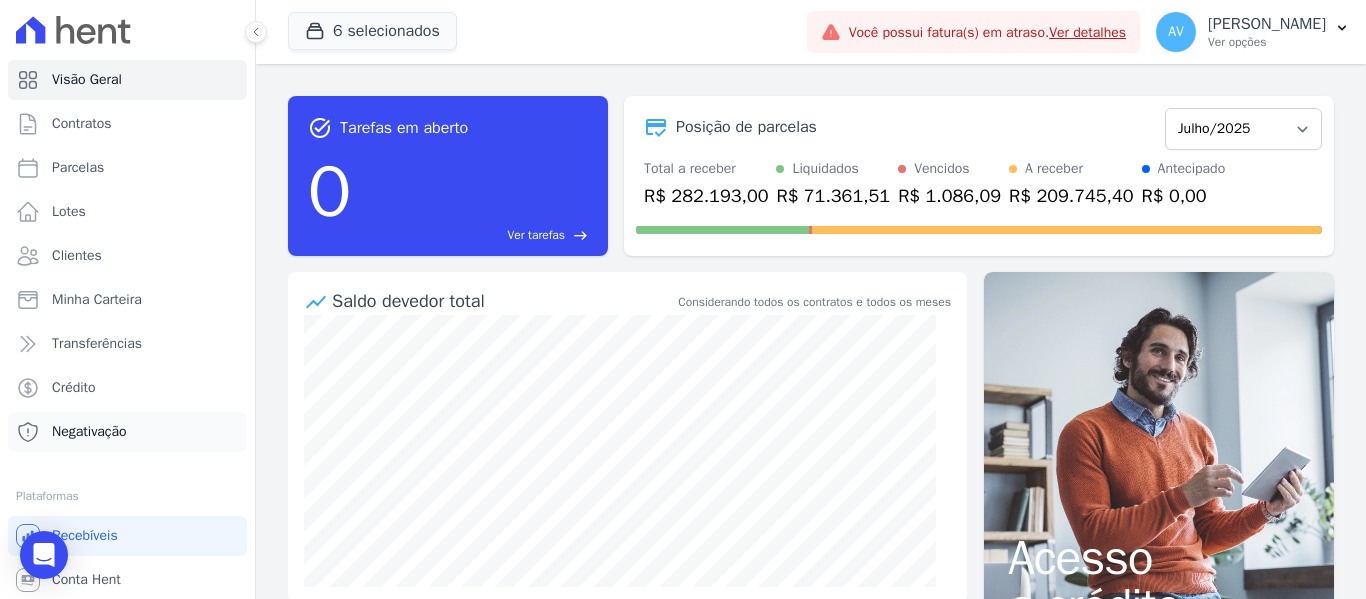 click on "Negativação" at bounding box center (89, 432) 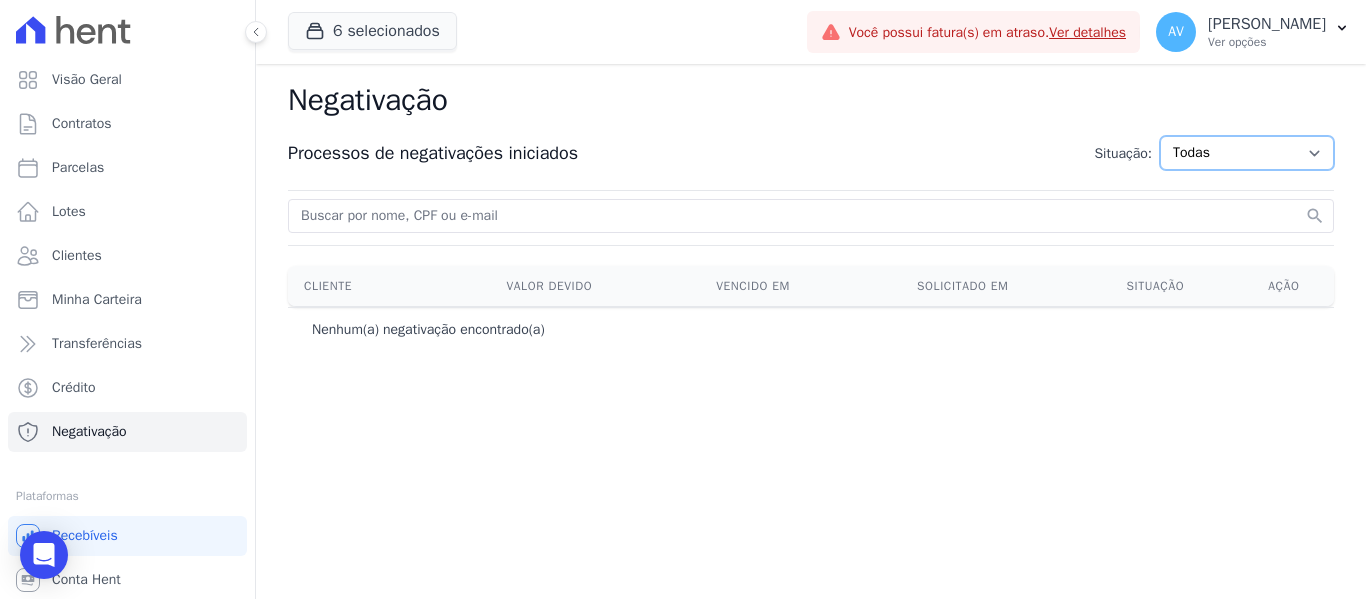 click on "Todas
Adição solicitada
Adicionada
Adição rejeitada
Remoção solicitada
Removida
Remoção rejeitada" at bounding box center (1247, 153) 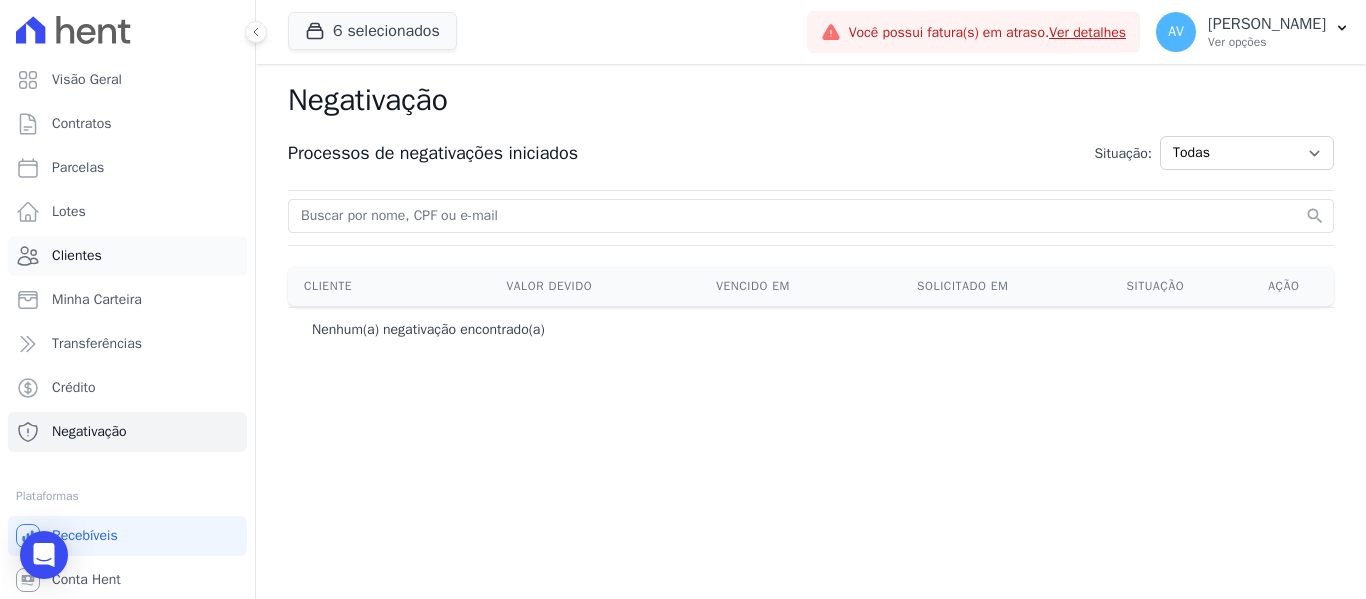 click on "Clientes" at bounding box center [77, 256] 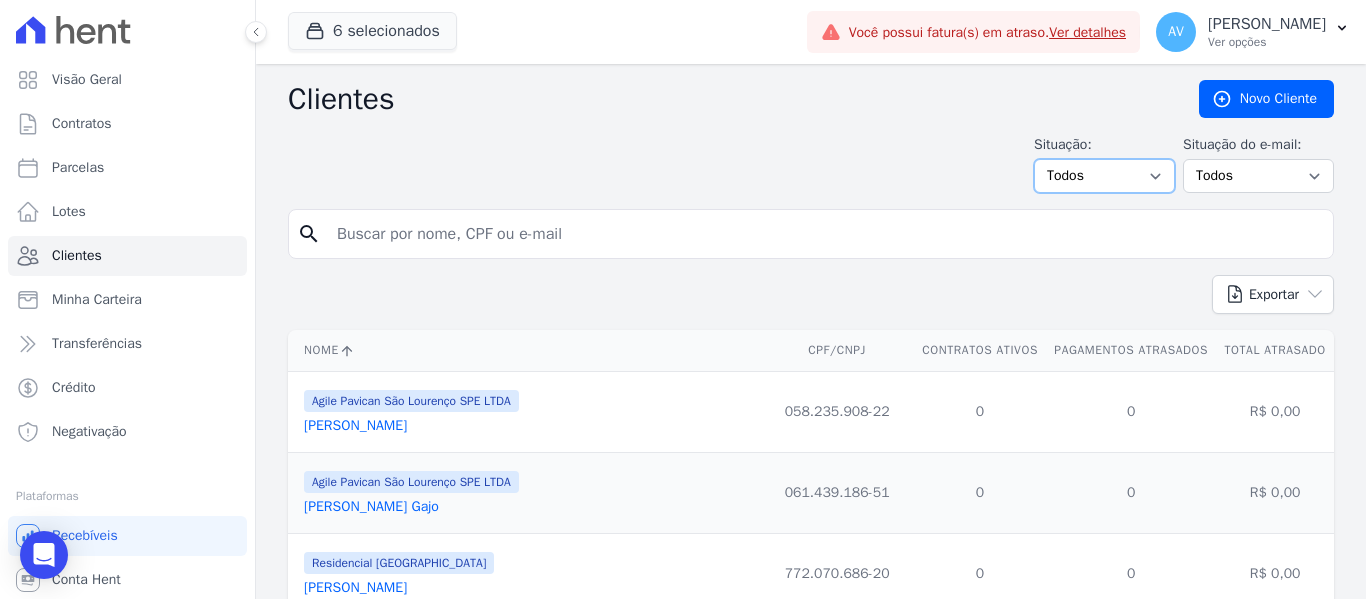 click on "Todos
Adimplentes
Inadimplentes" at bounding box center [1104, 176] 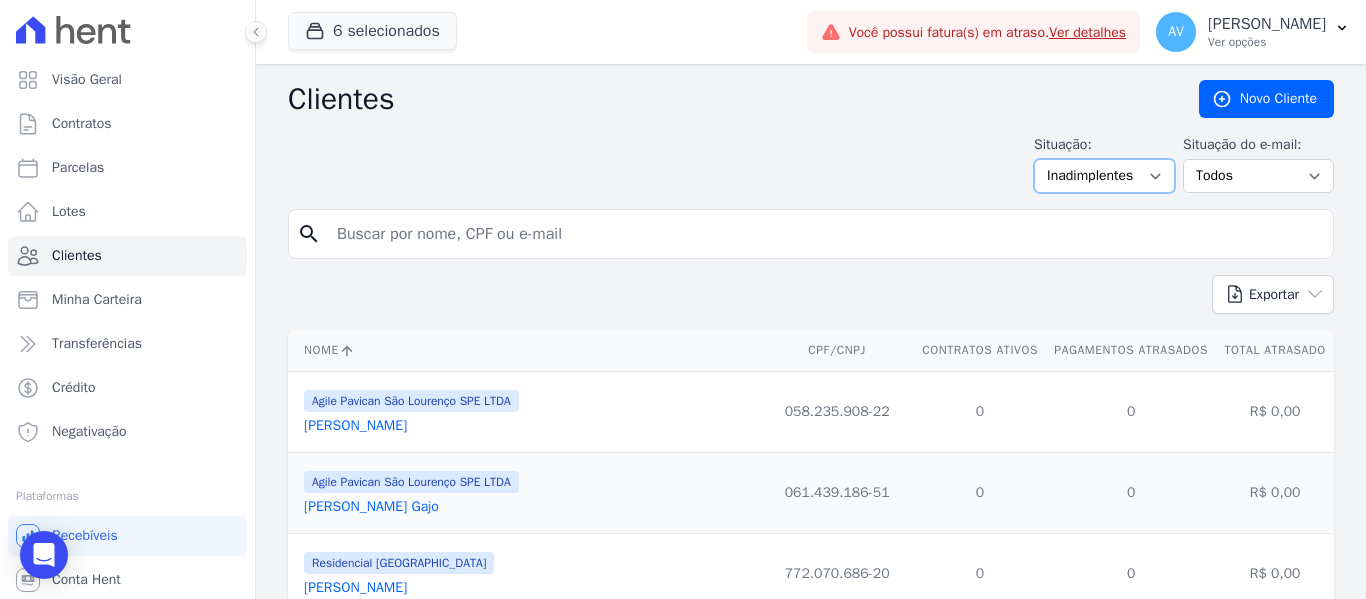 click on "Todos
Adimplentes
Inadimplentes" at bounding box center (1104, 176) 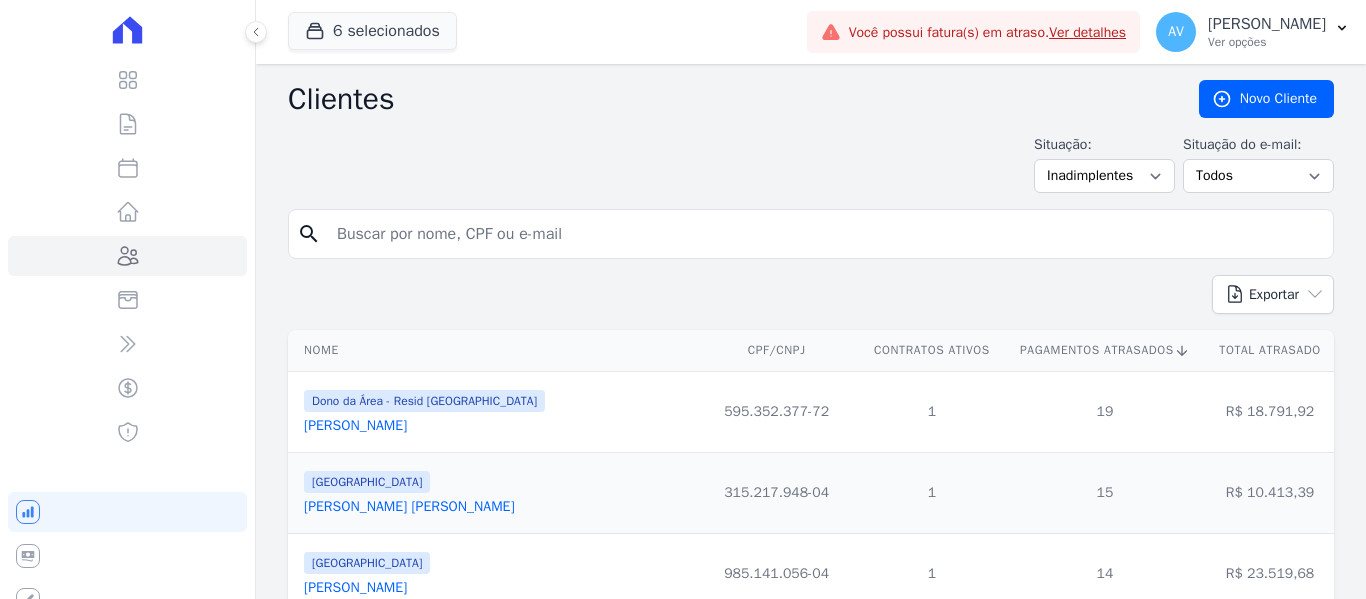 scroll, scrollTop: 0, scrollLeft: 0, axis: both 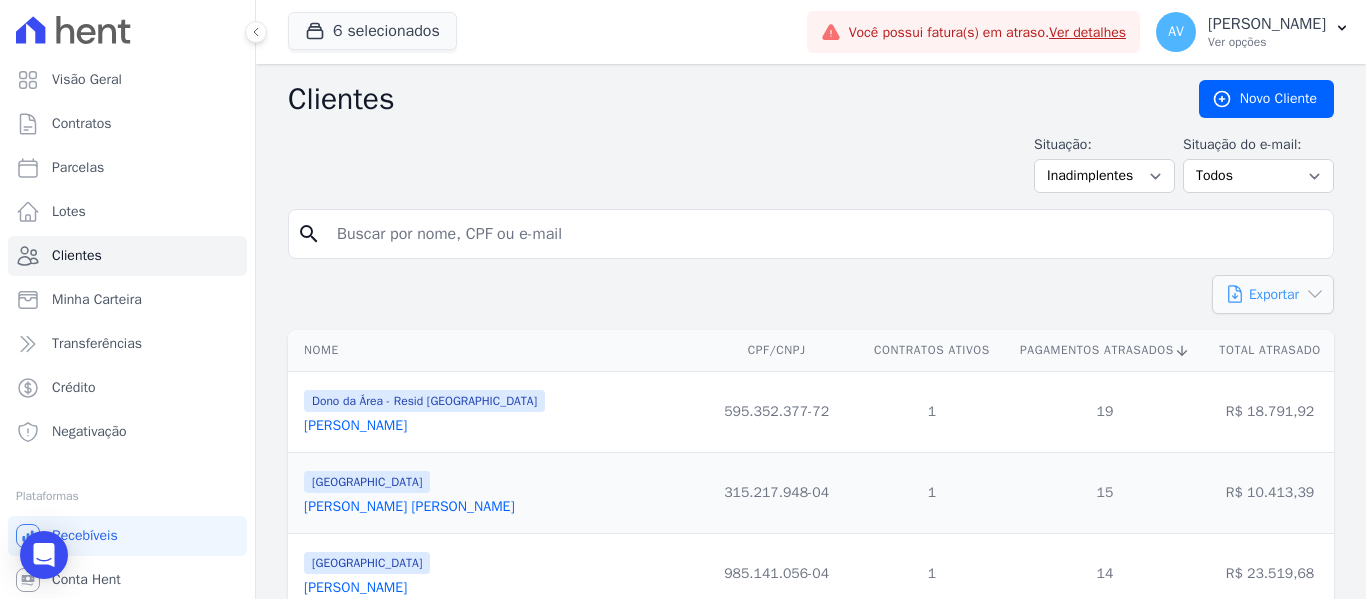 click on "Exportar" at bounding box center (1273, 294) 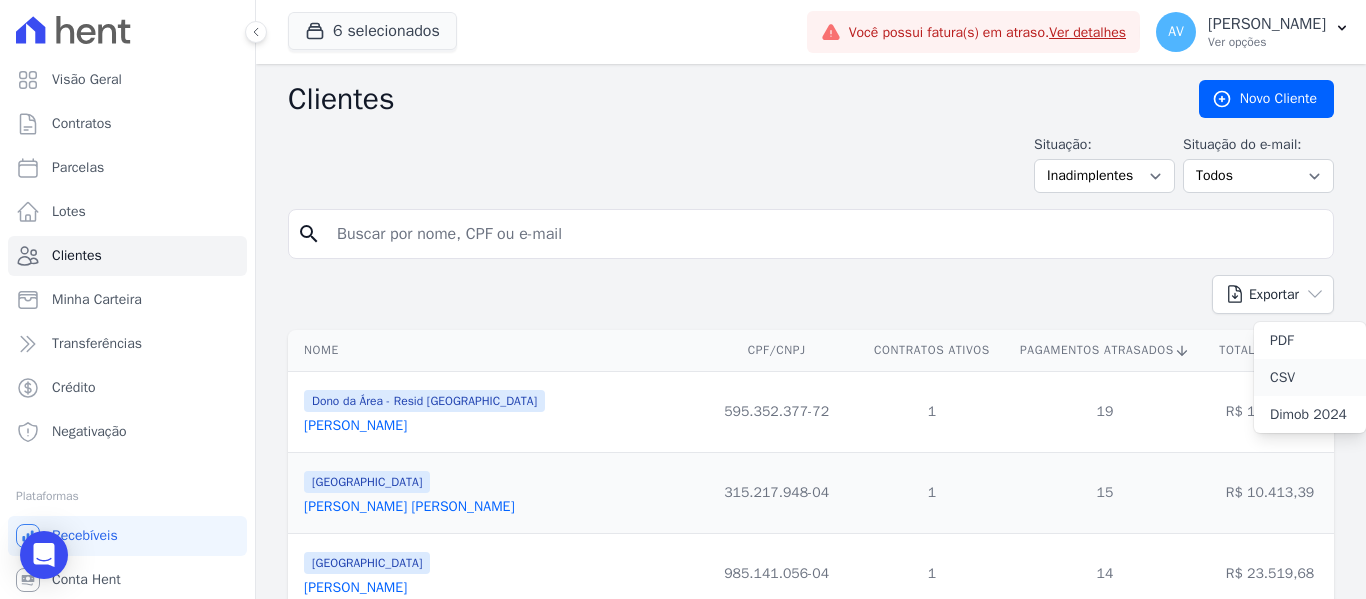 click on "CSV" at bounding box center [1282, 377] 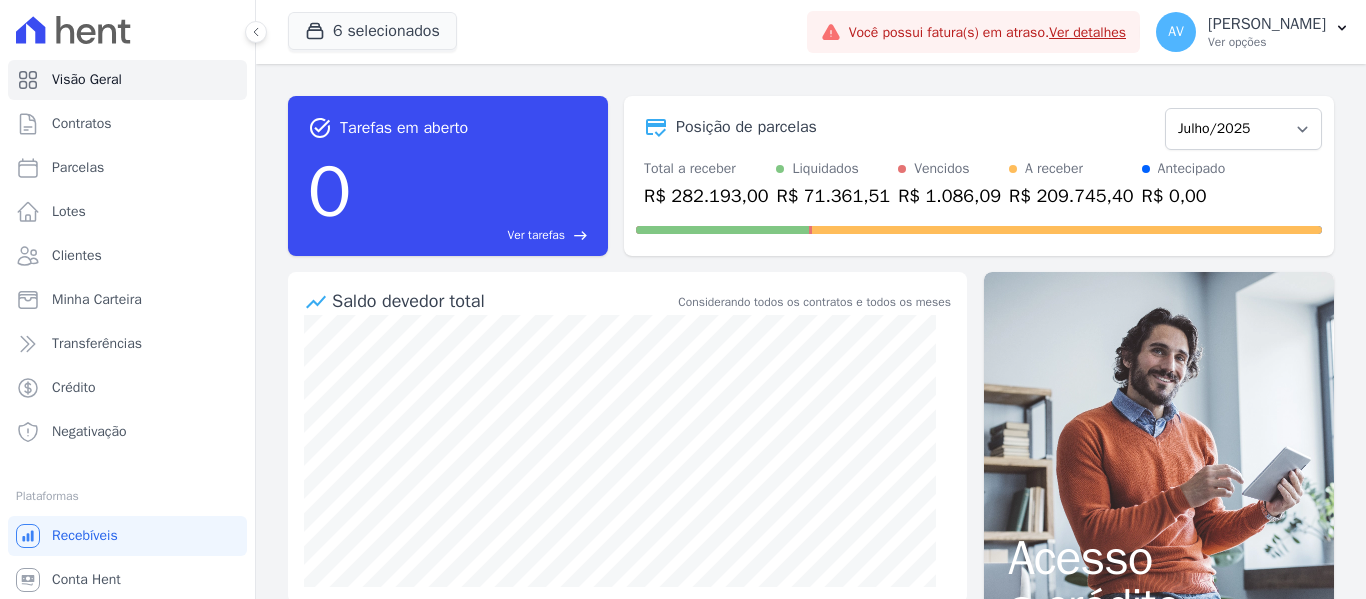 scroll, scrollTop: 0, scrollLeft: 0, axis: both 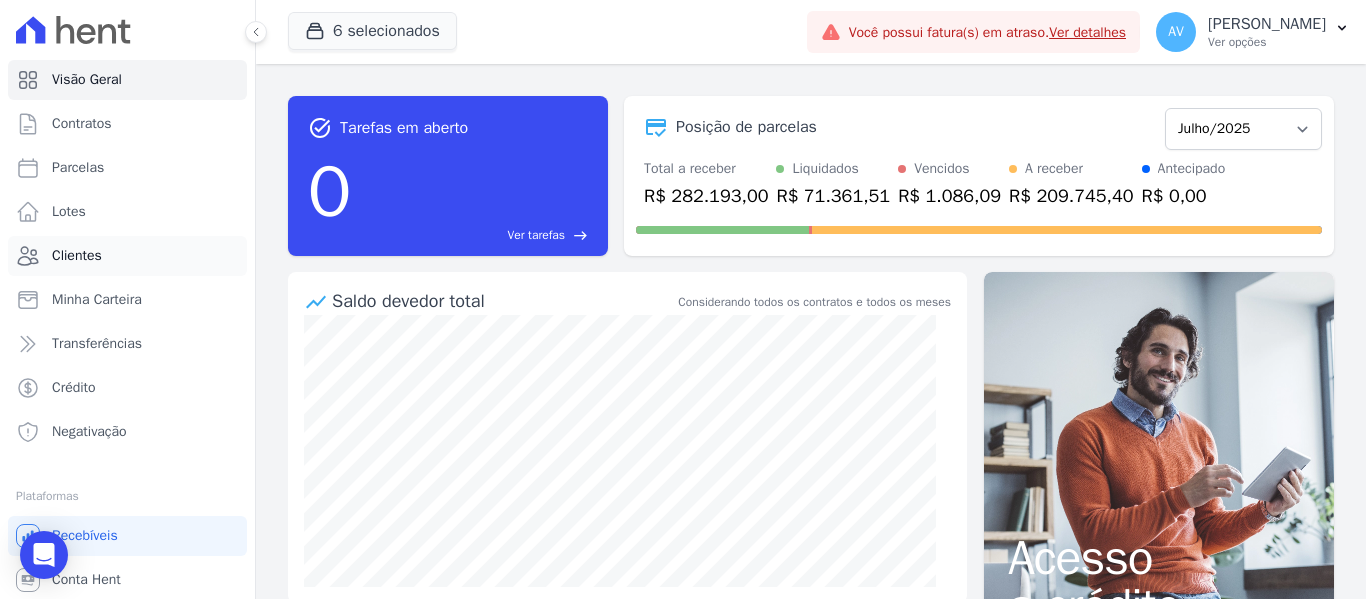 click on "Clientes" at bounding box center (127, 256) 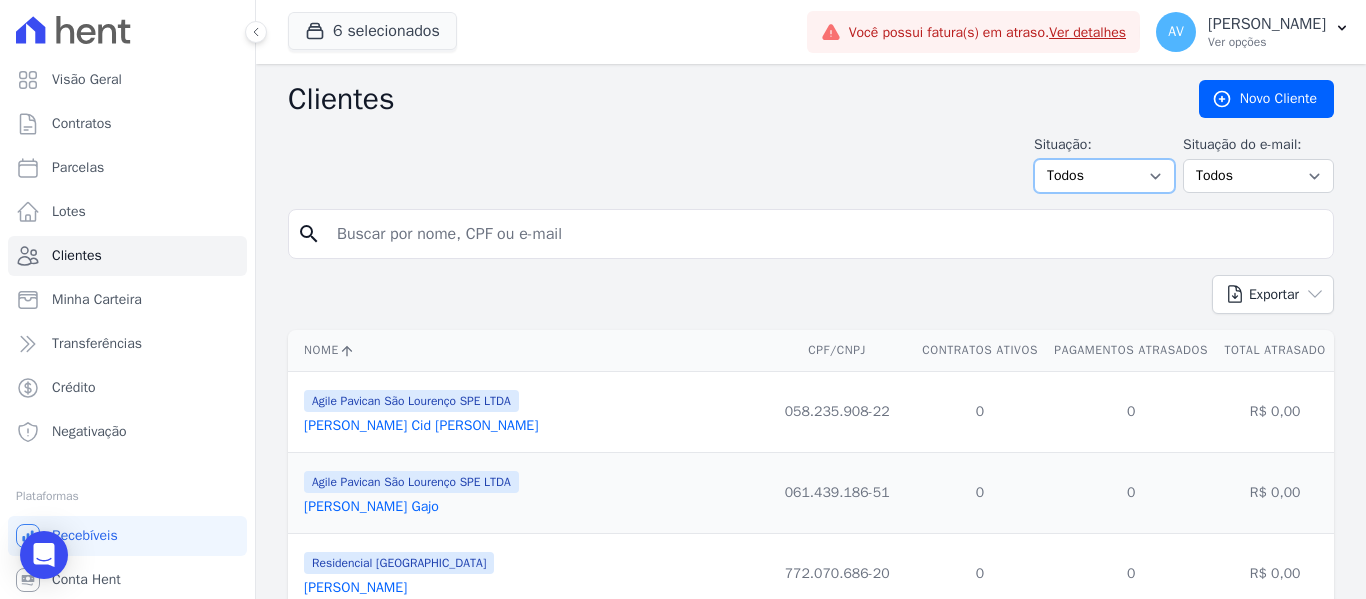 click on "Todos
Adimplentes
Inadimplentes" at bounding box center (1104, 176) 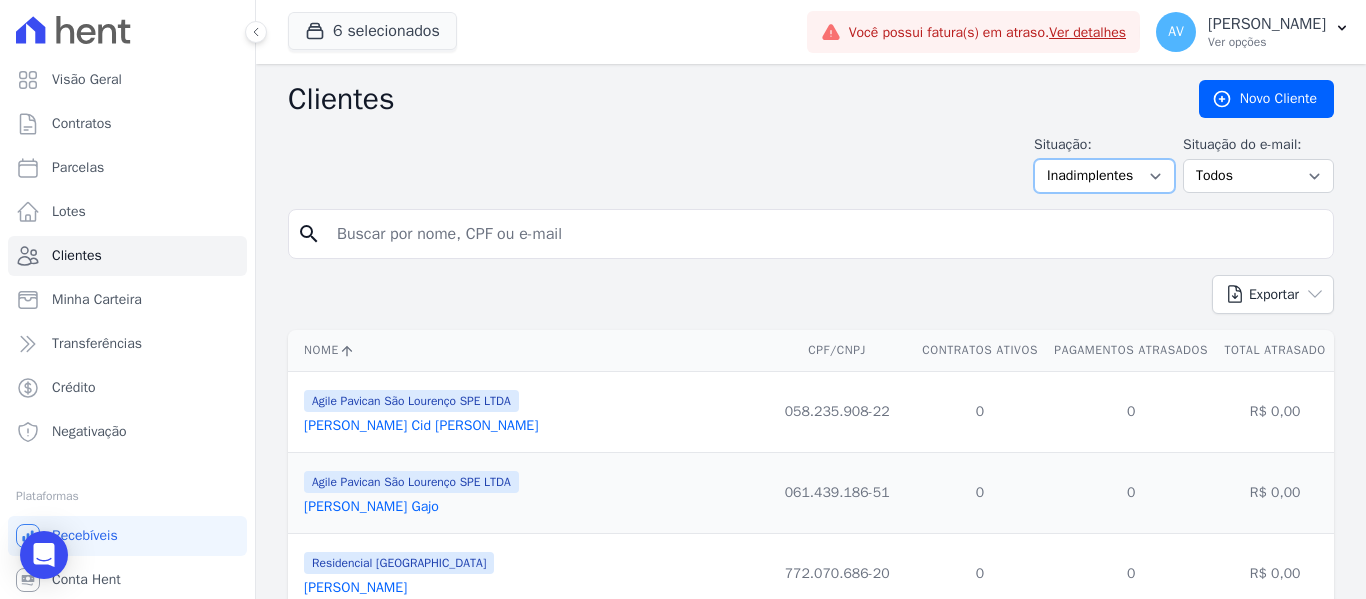 click on "Todos
Adimplentes
Inadimplentes" at bounding box center (1104, 176) 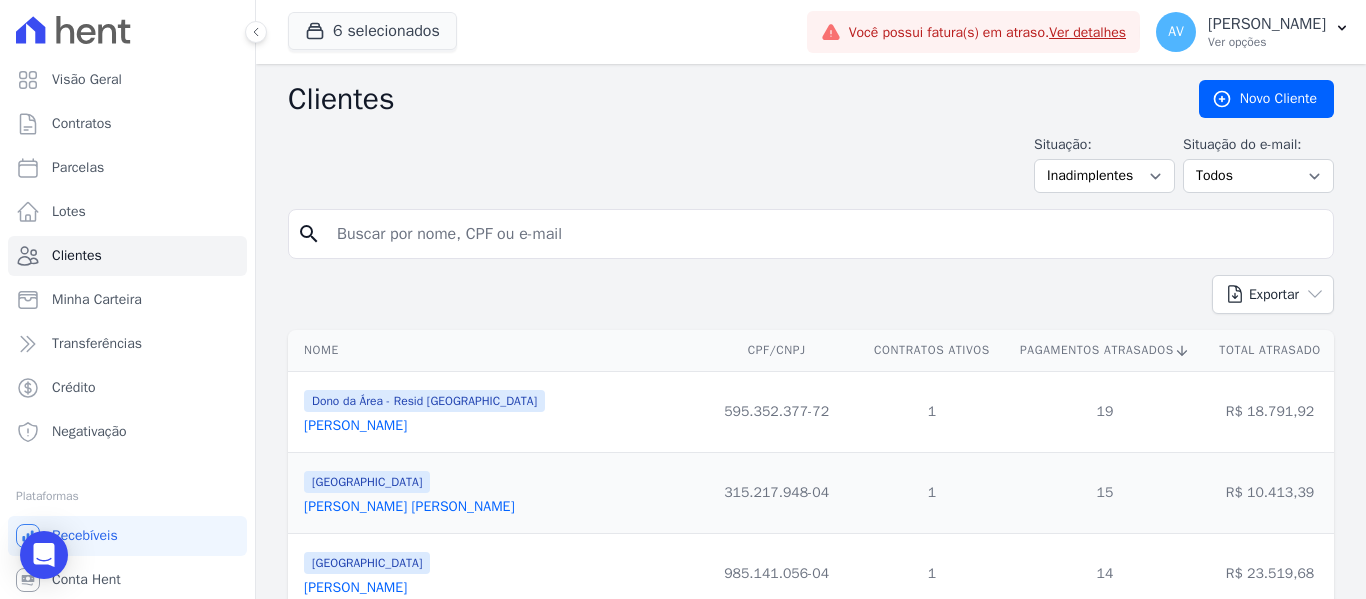 scroll, scrollTop: 0, scrollLeft: 0, axis: both 